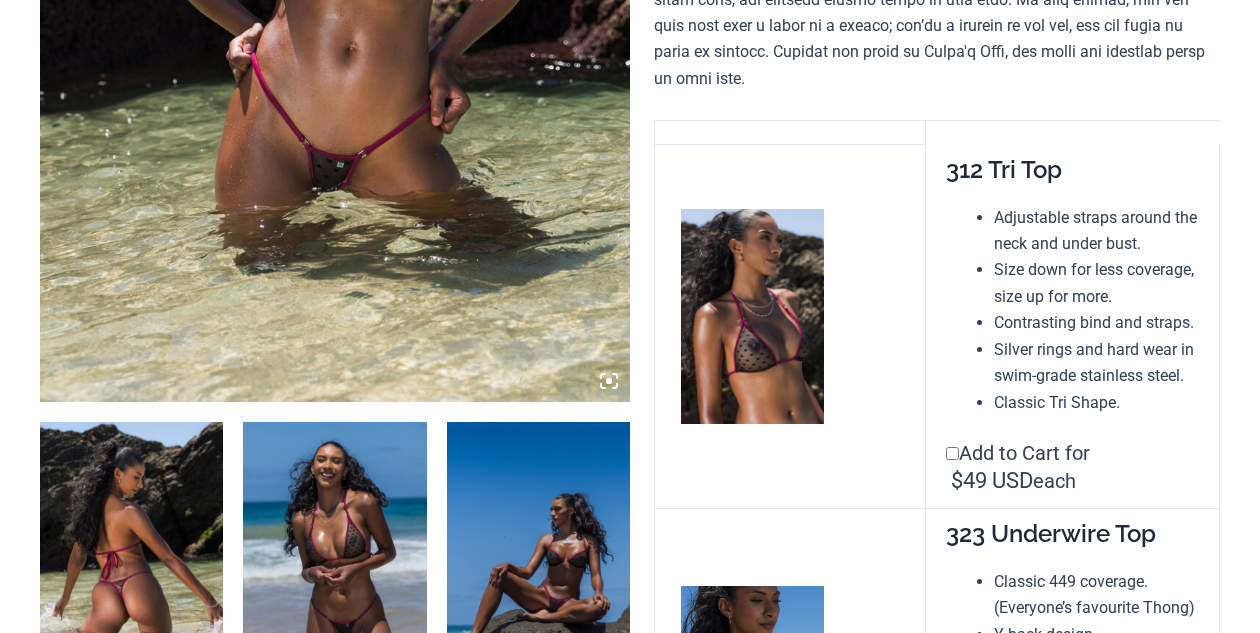 scroll, scrollTop: 1000, scrollLeft: 0, axis: vertical 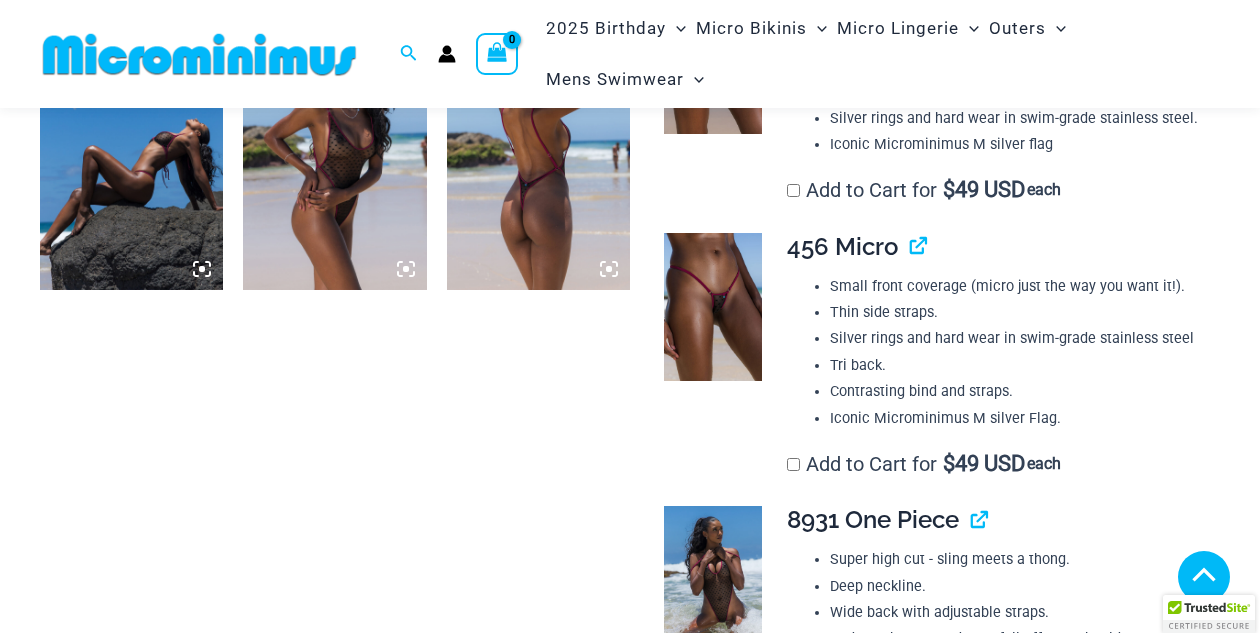 click at bounding box center (334, -143) 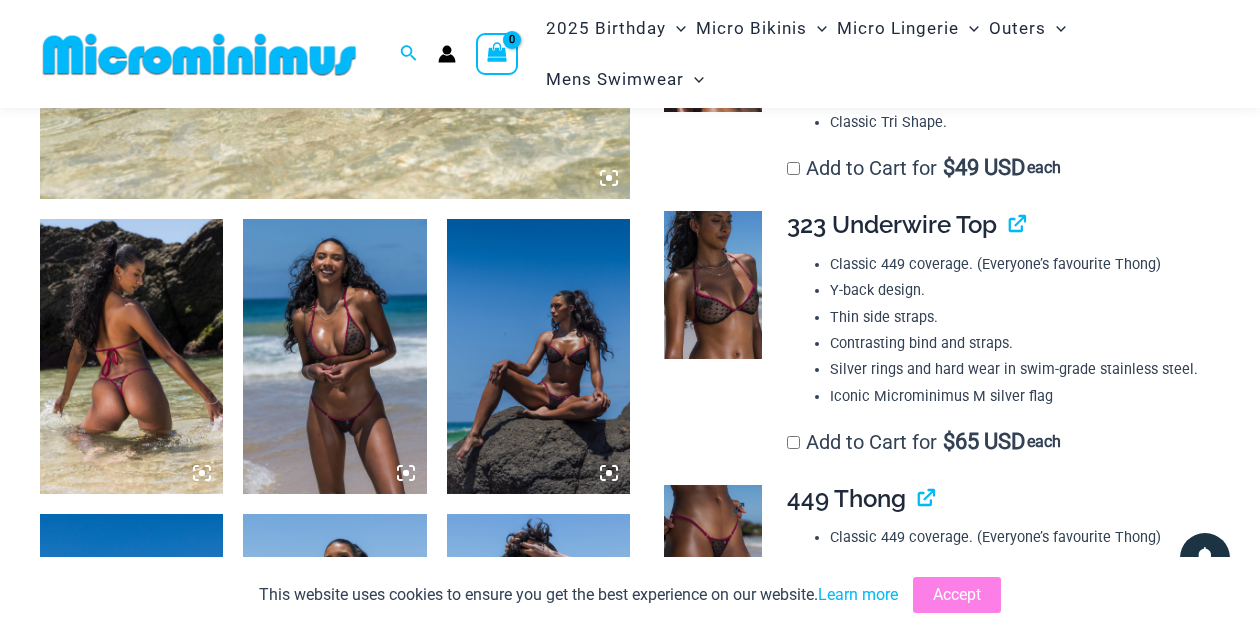 click at bounding box center [713, 559] 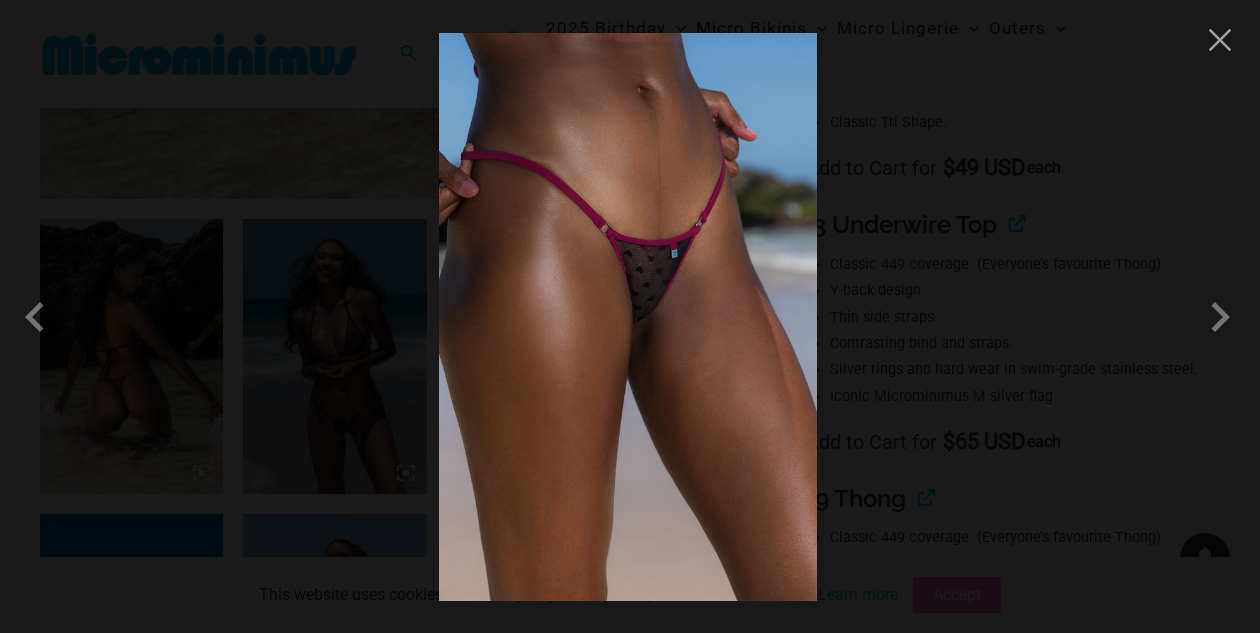 click at bounding box center (628, 317) 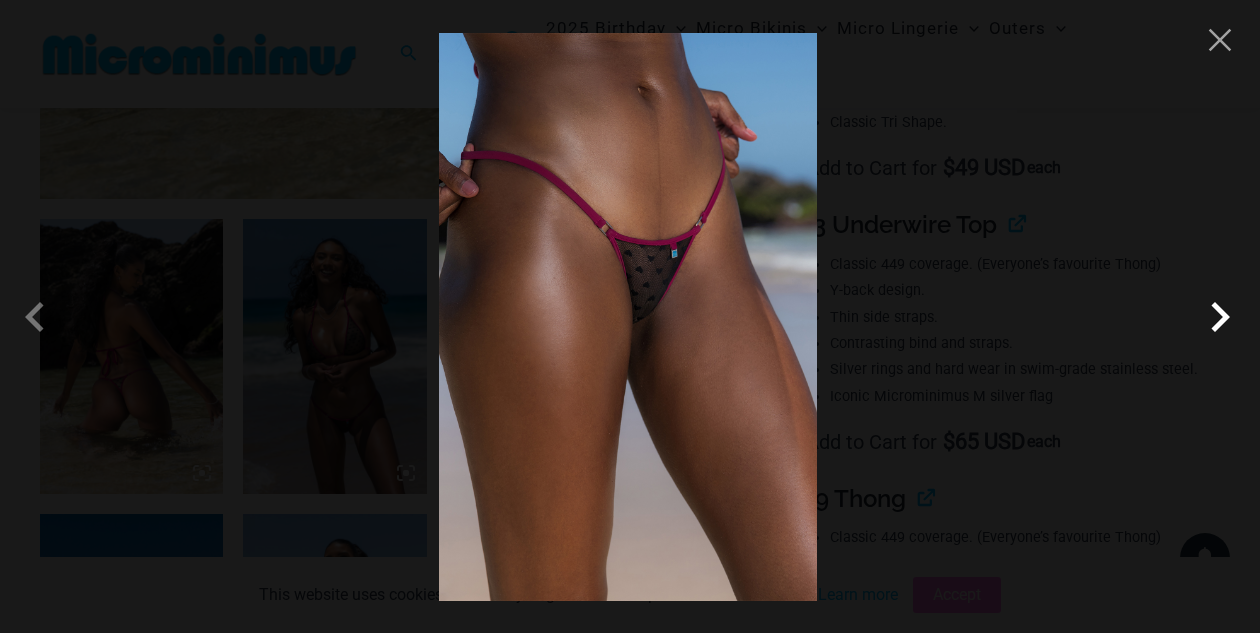 click at bounding box center [1220, 317] 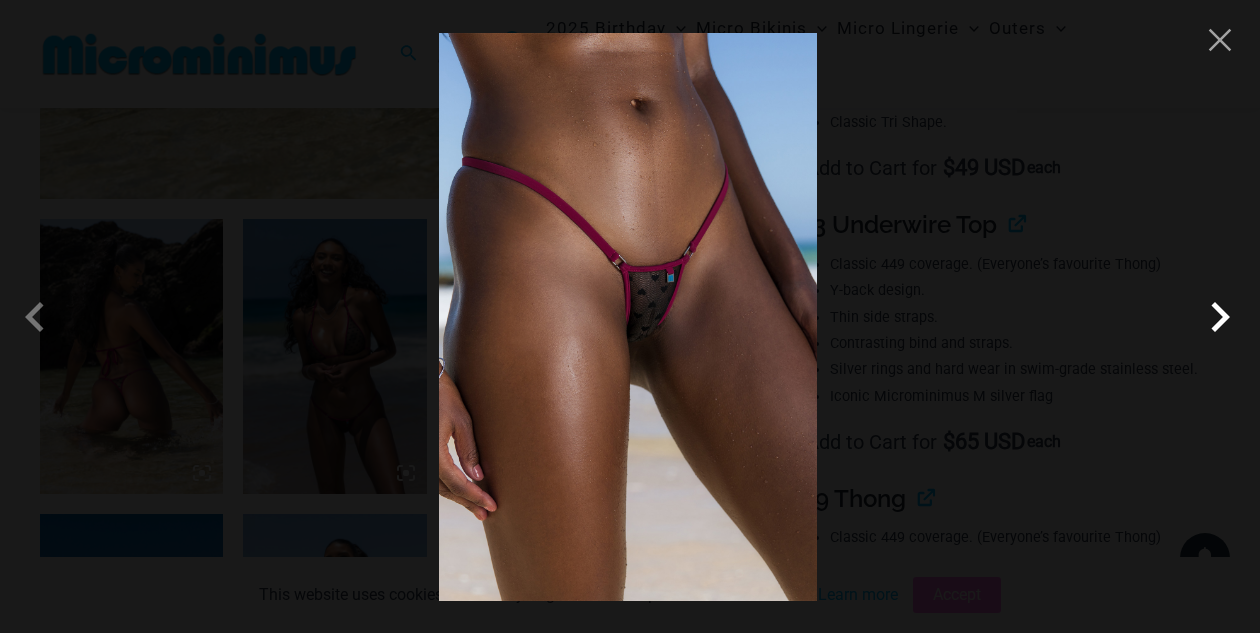 click at bounding box center [1220, 317] 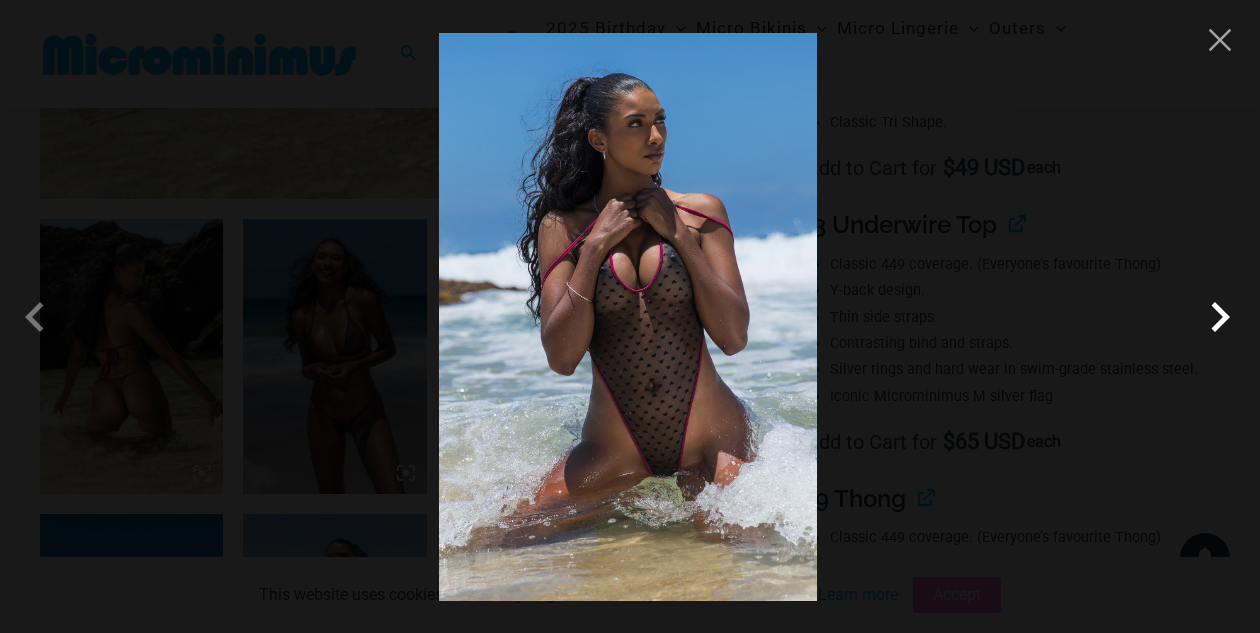 click at bounding box center [1220, 317] 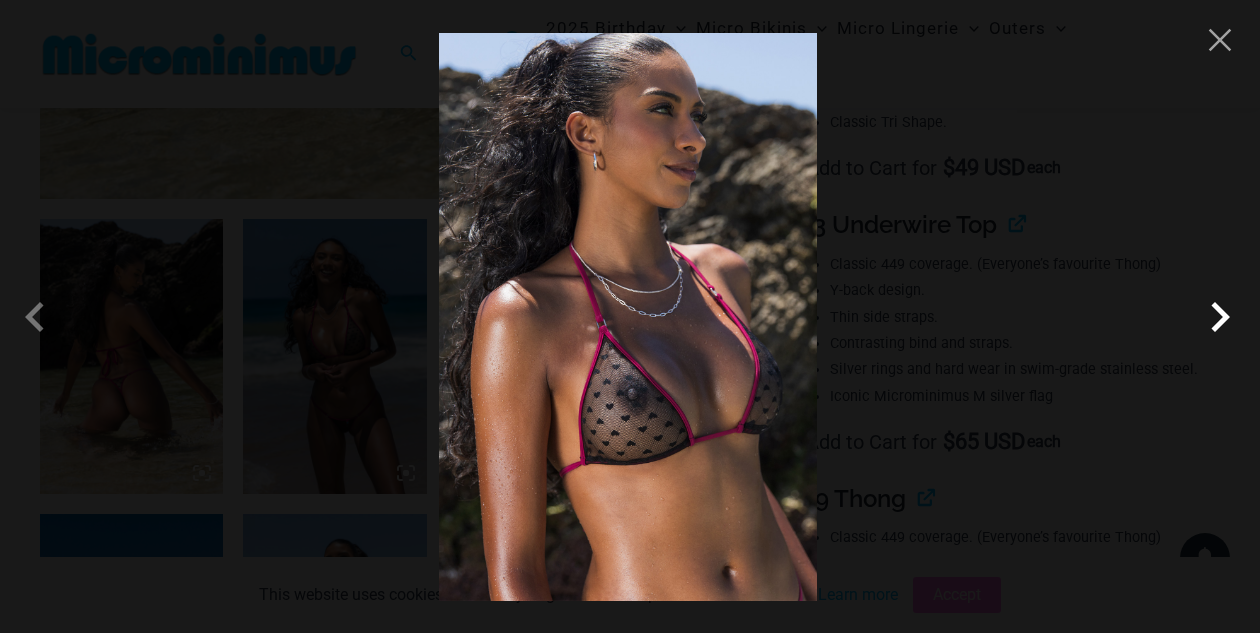 click at bounding box center (1220, 317) 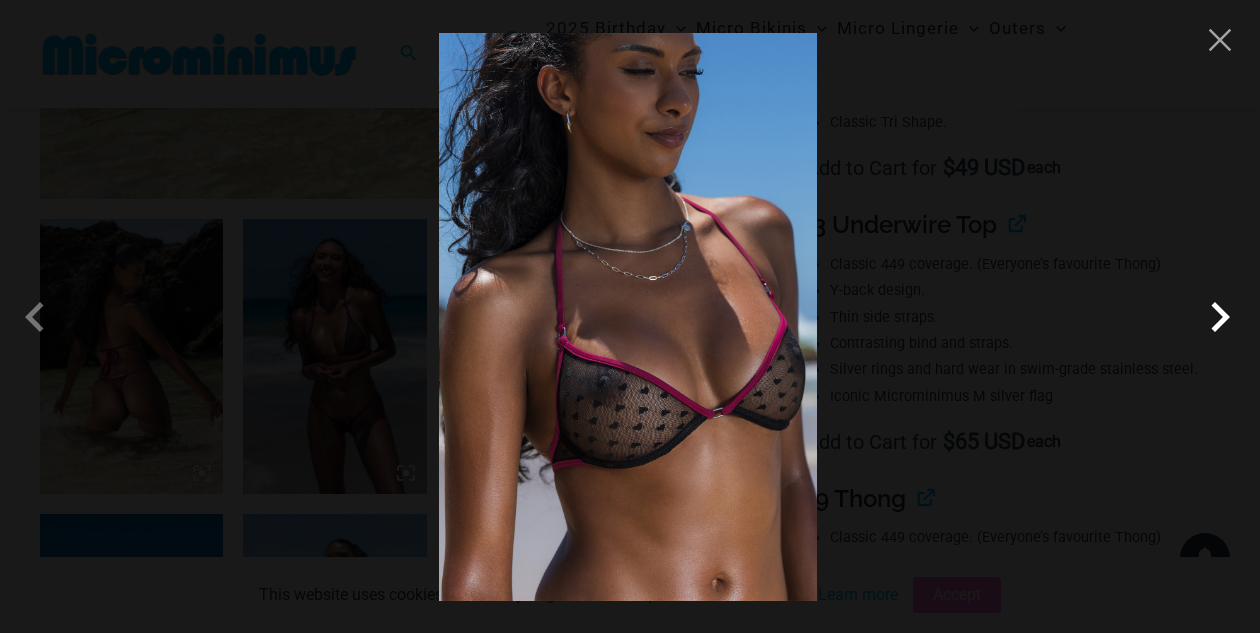 click at bounding box center [1220, 317] 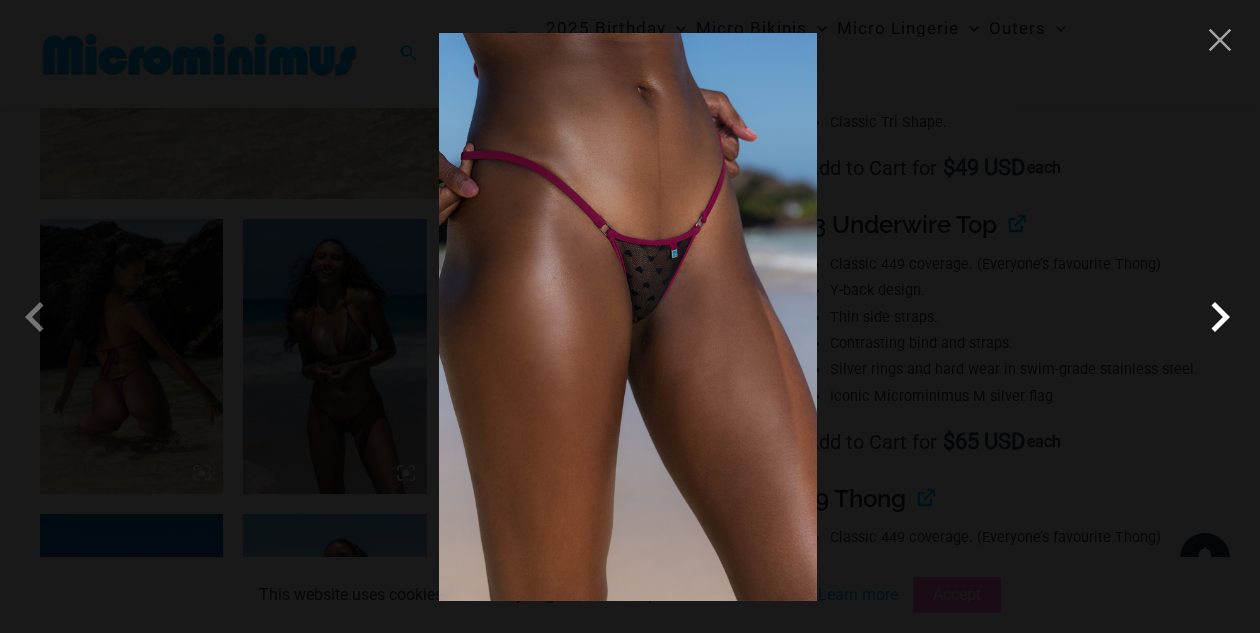 click at bounding box center [1220, 317] 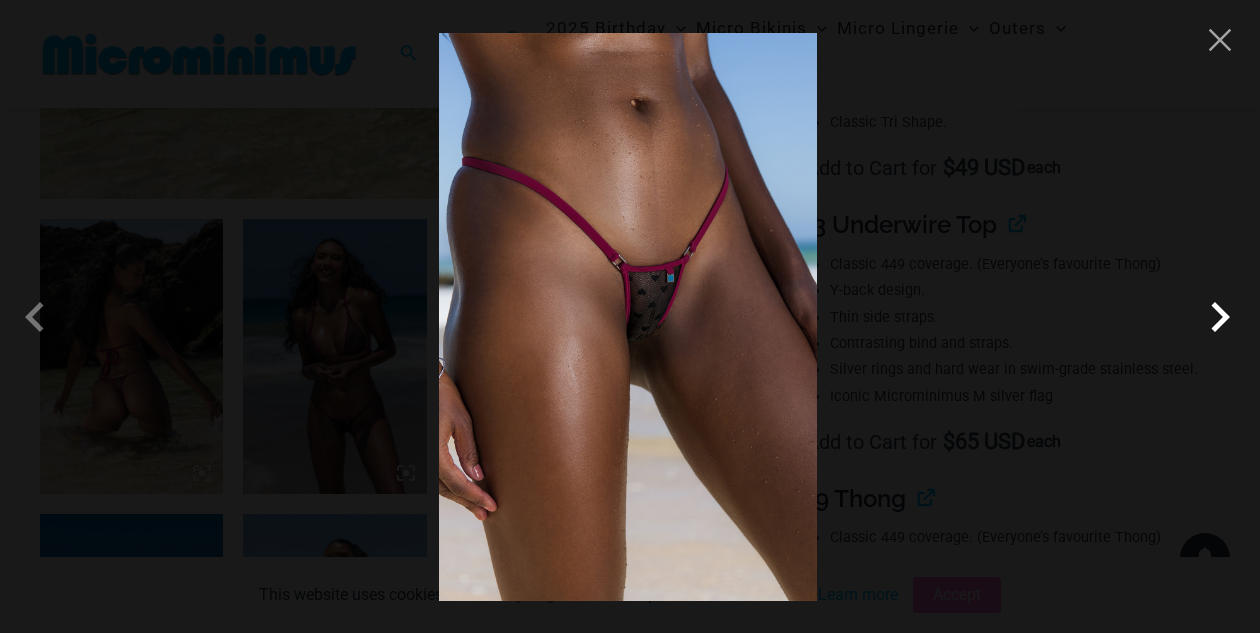click at bounding box center [1220, 317] 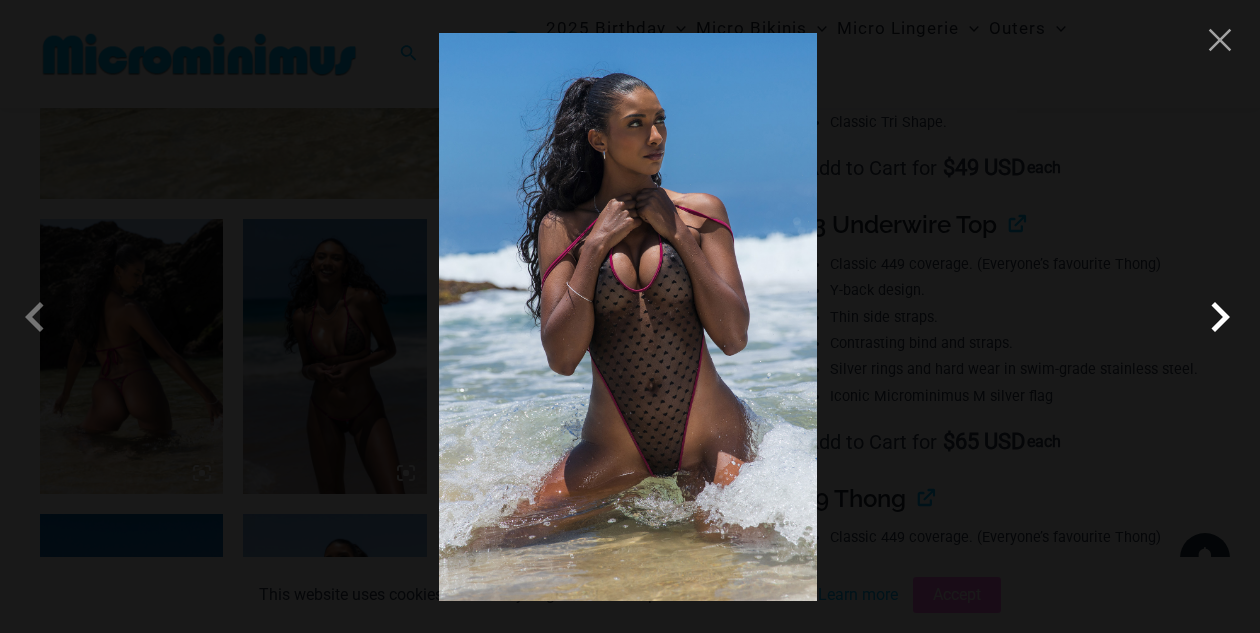 click at bounding box center (1220, 317) 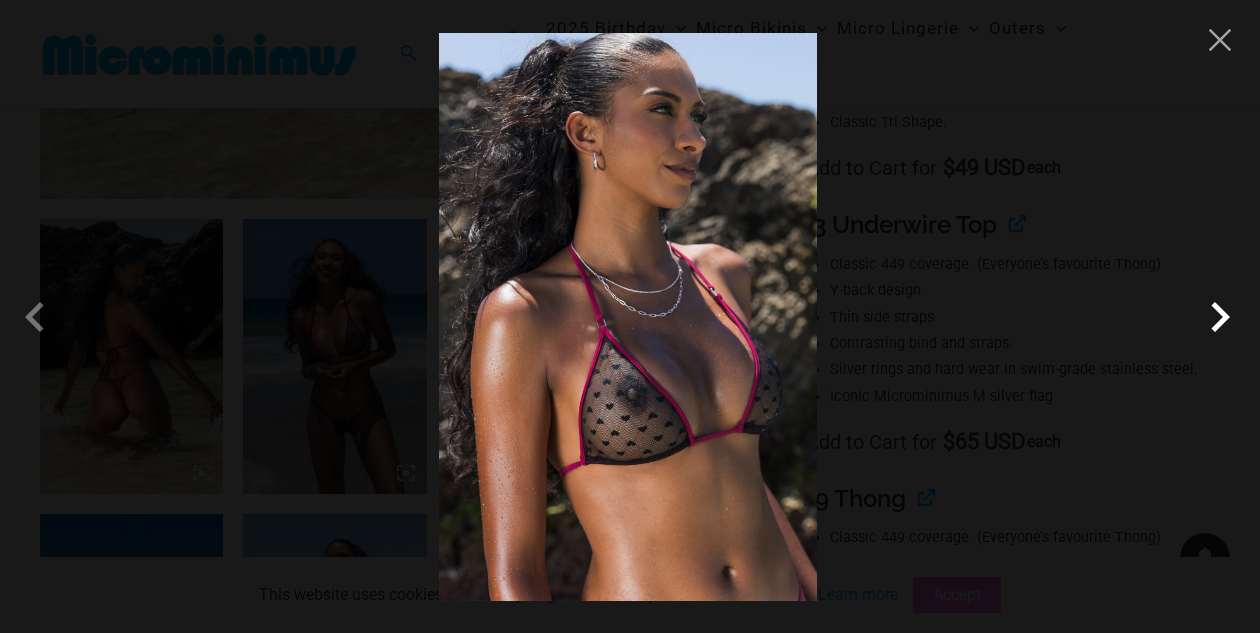 click at bounding box center (1220, 317) 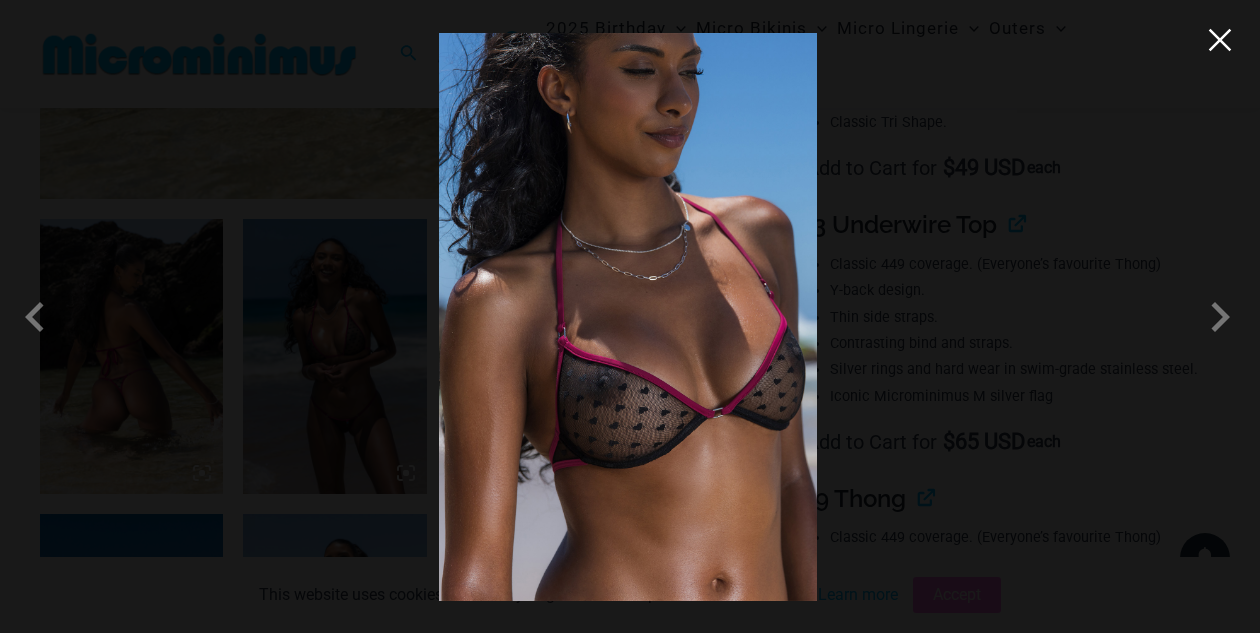 click at bounding box center (1220, 40) 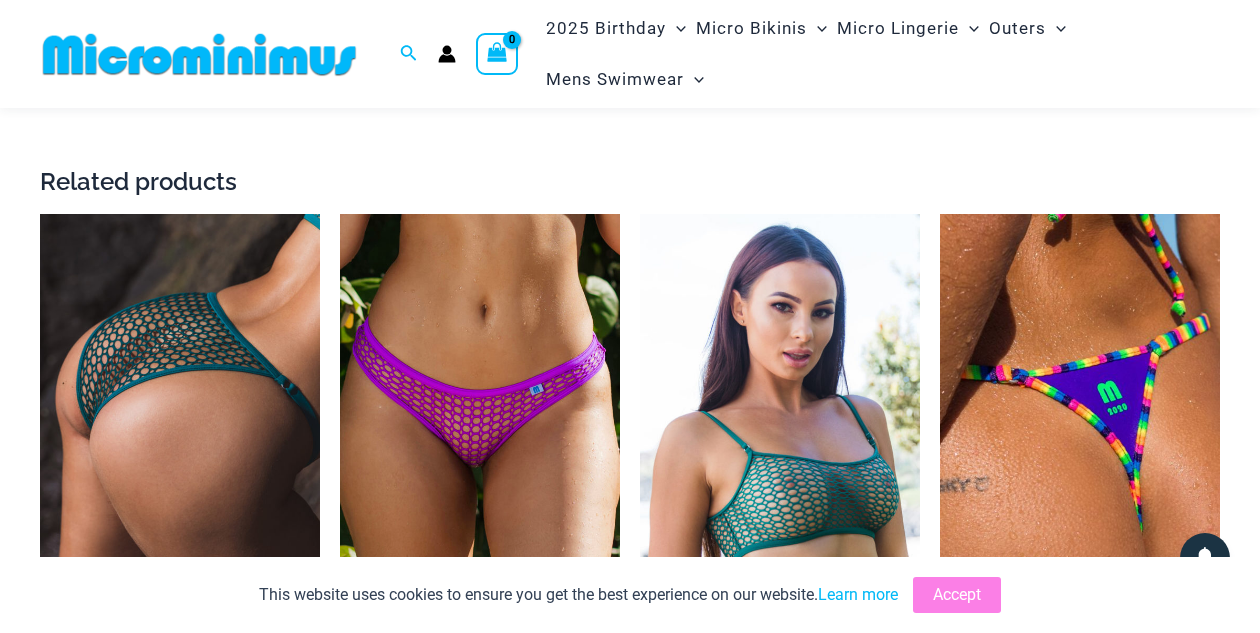 scroll, scrollTop: 3780, scrollLeft: 0, axis: vertical 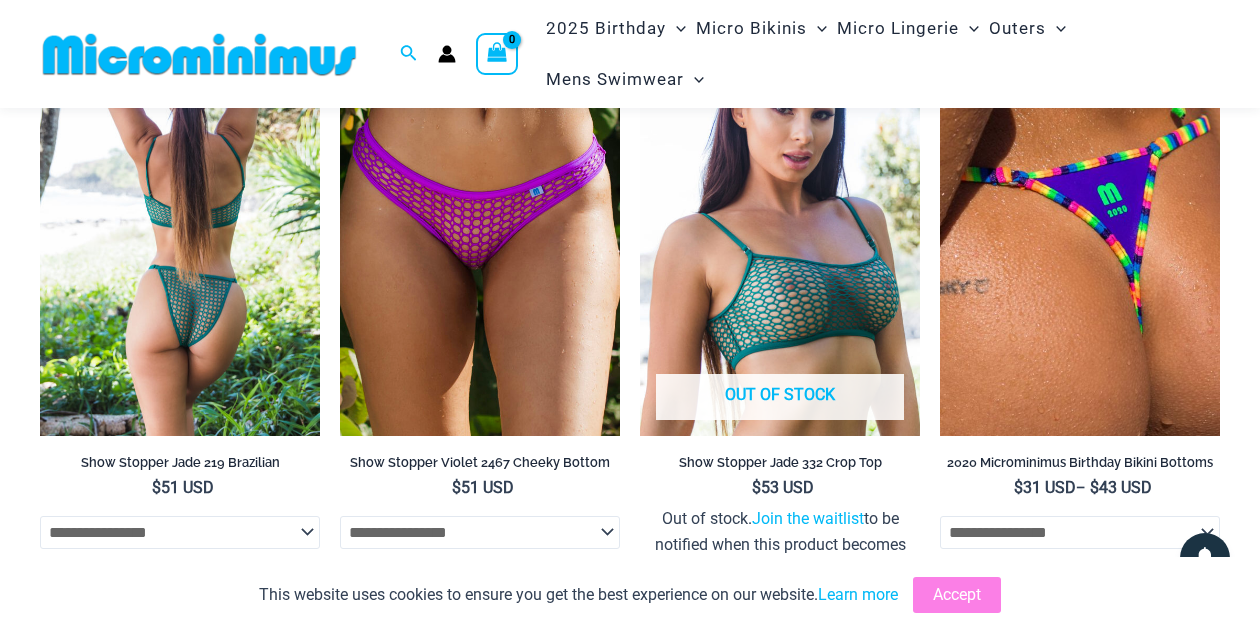 click at bounding box center (180, 226) 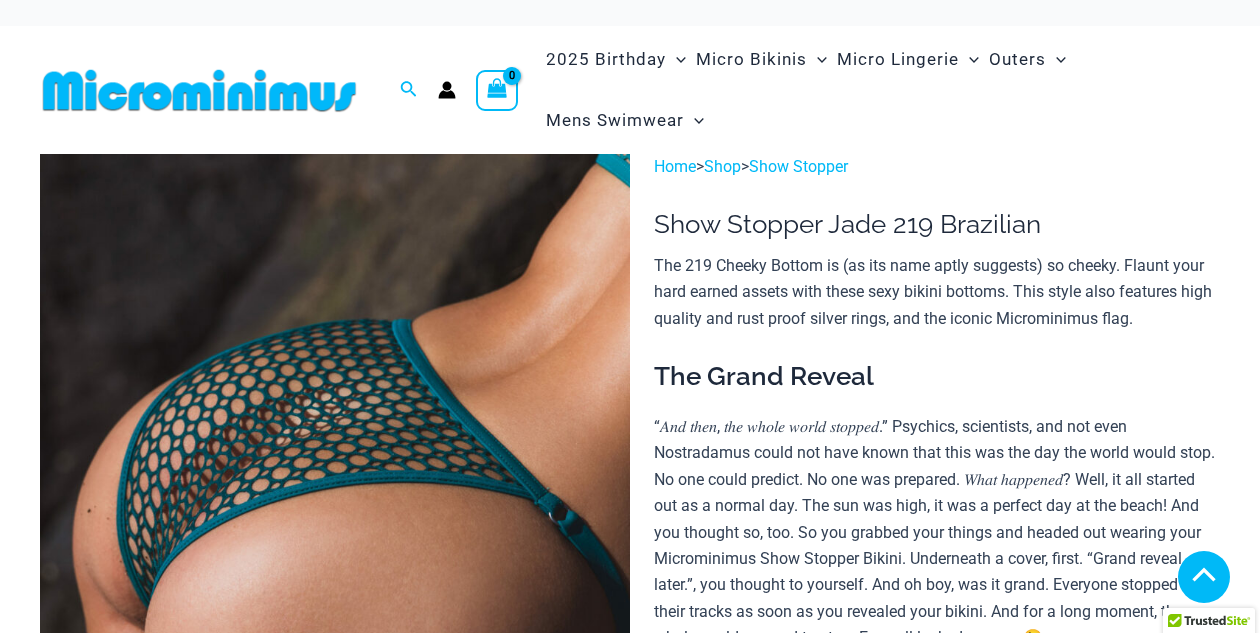 scroll, scrollTop: 500, scrollLeft: 0, axis: vertical 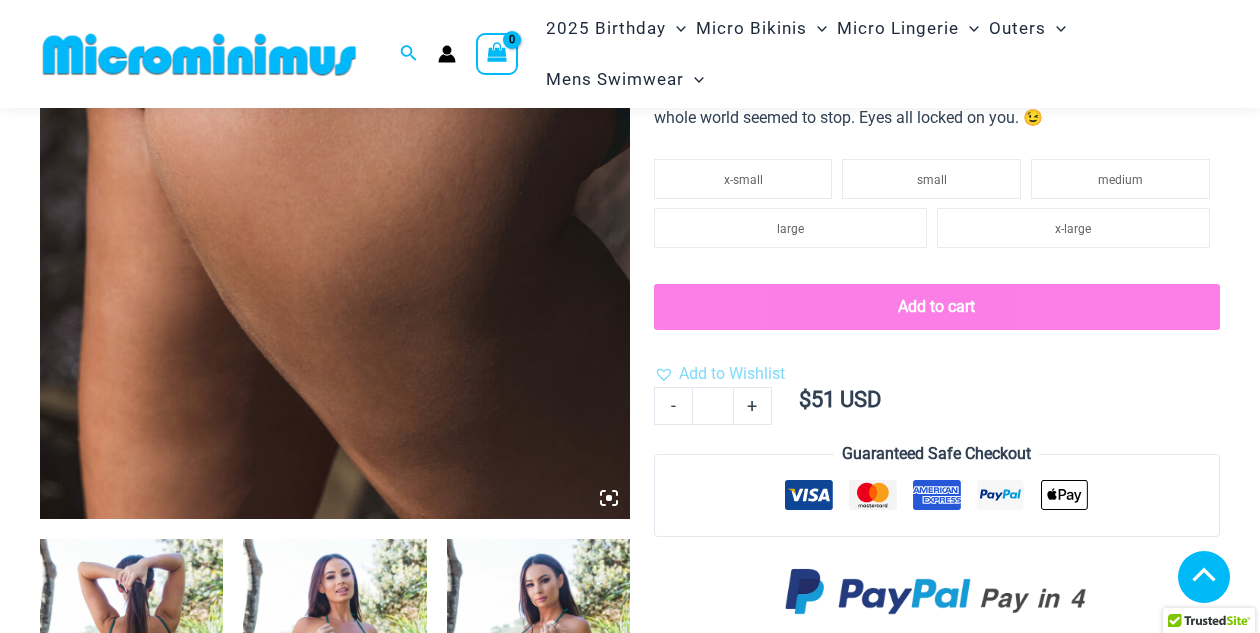click at bounding box center (334, 676) 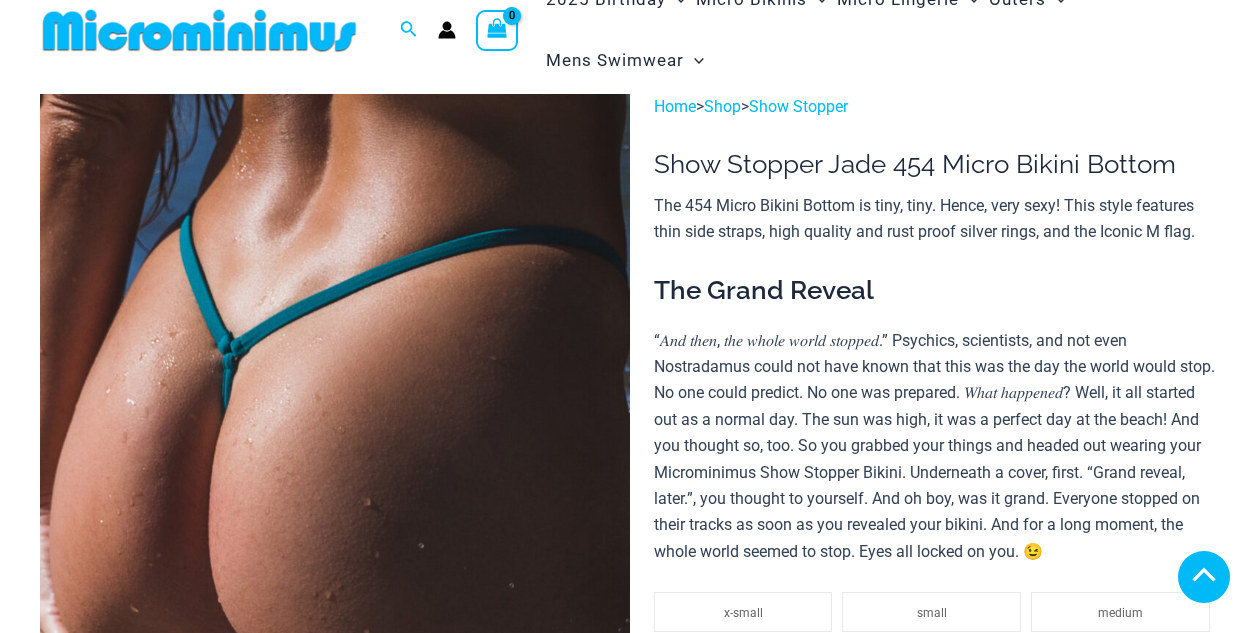scroll, scrollTop: 500, scrollLeft: 0, axis: vertical 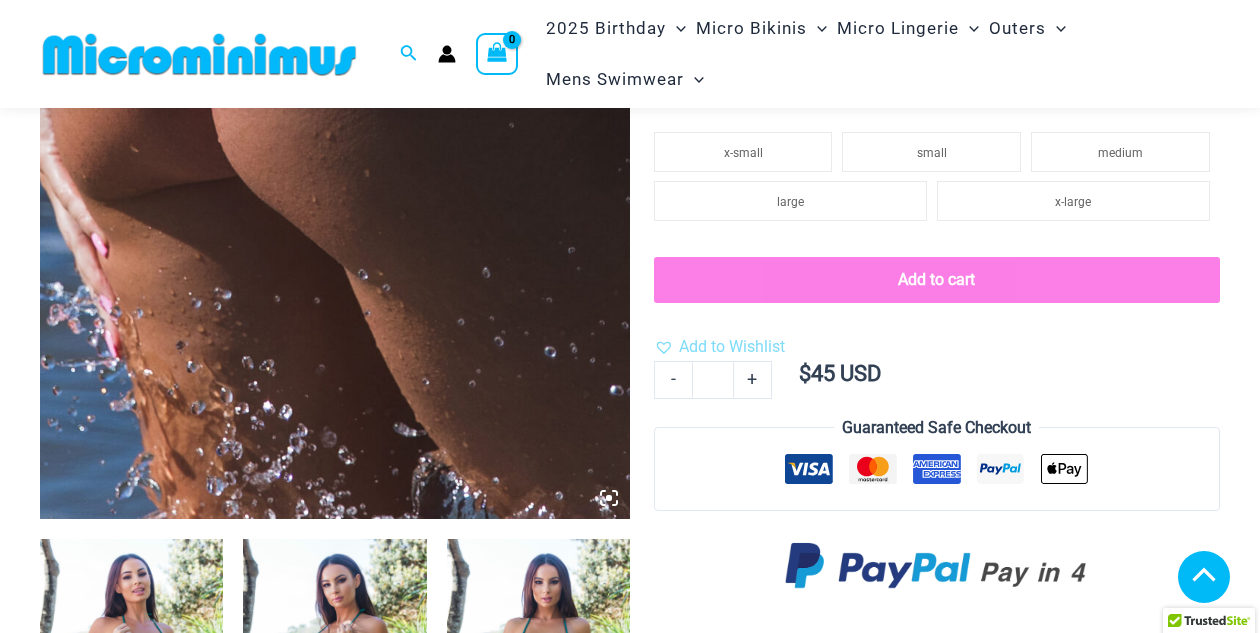 click at bounding box center (538, 676) 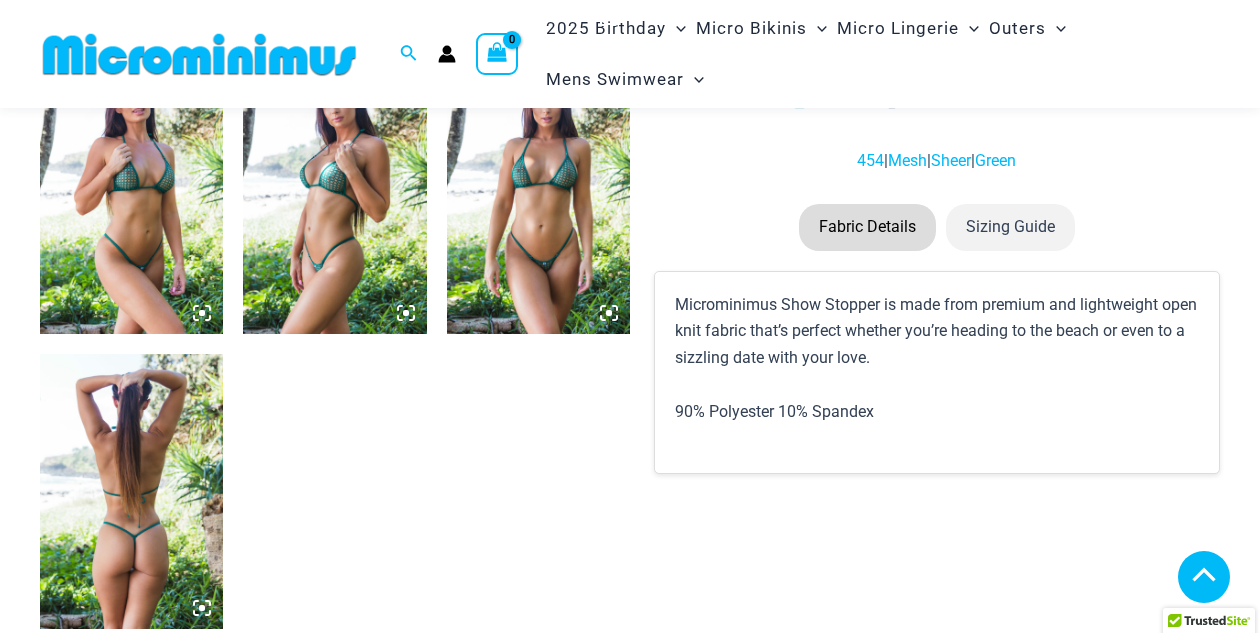 click at bounding box center (538, 196) 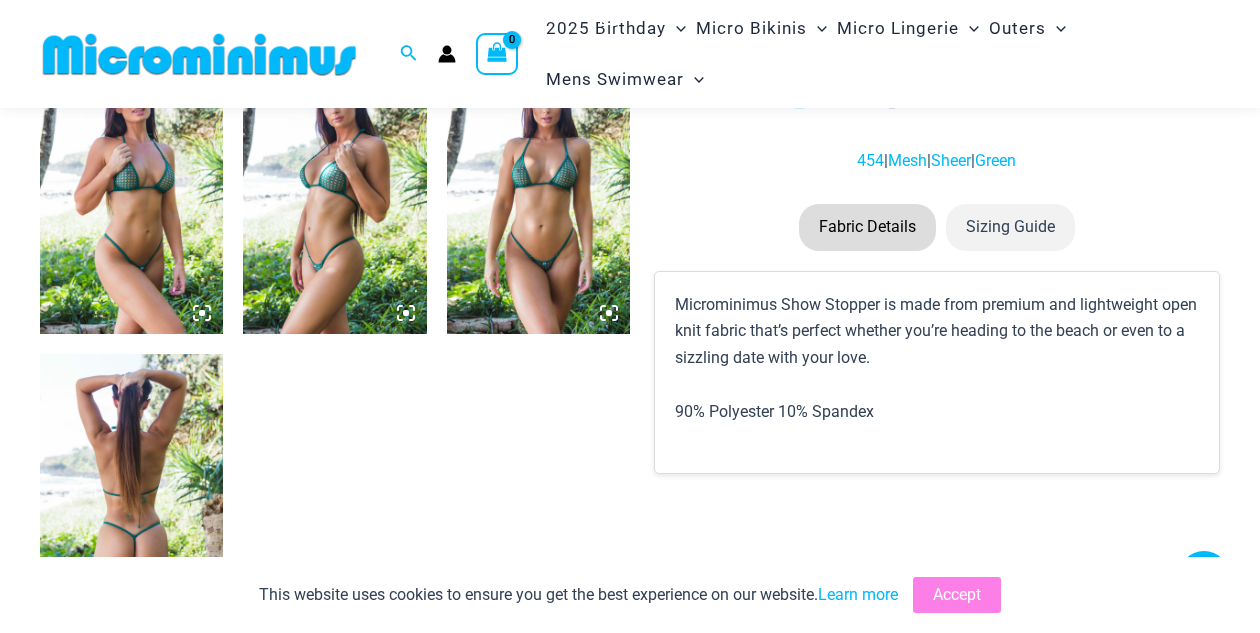 click 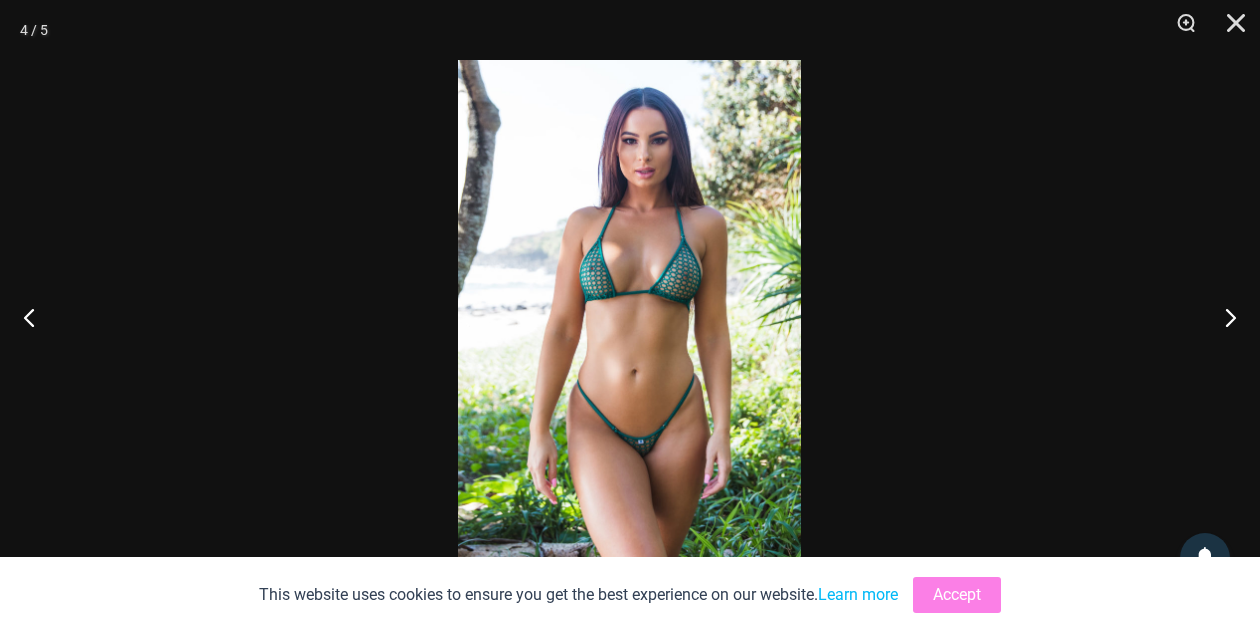 click at bounding box center (629, 316) 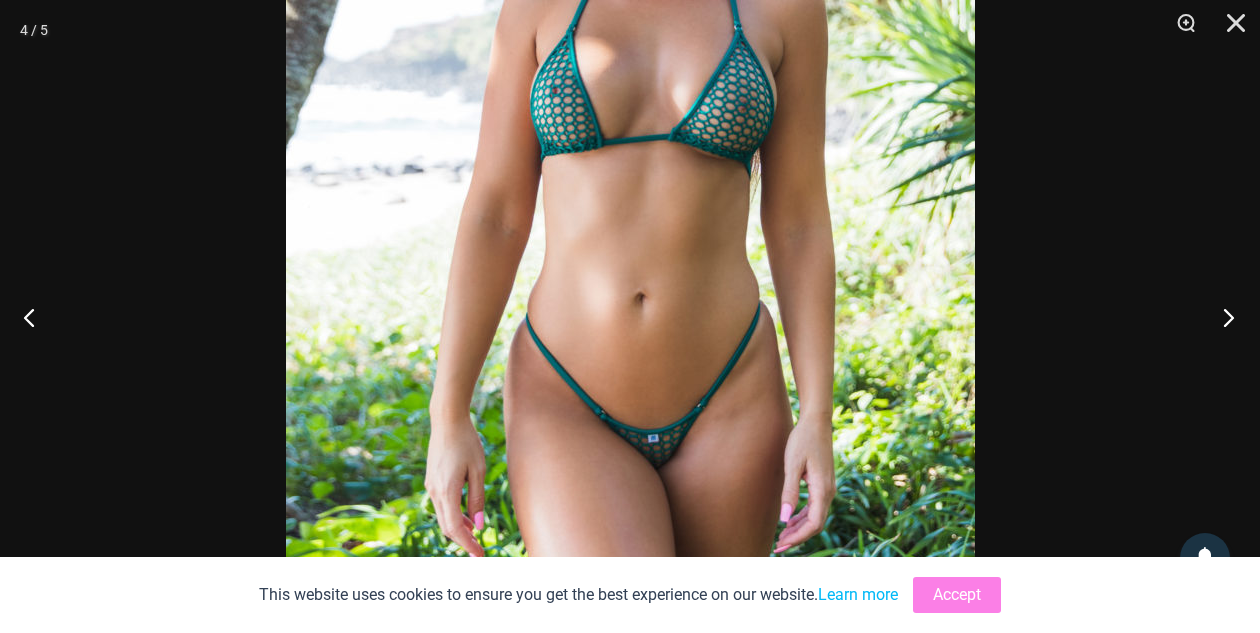 click at bounding box center (1222, 317) 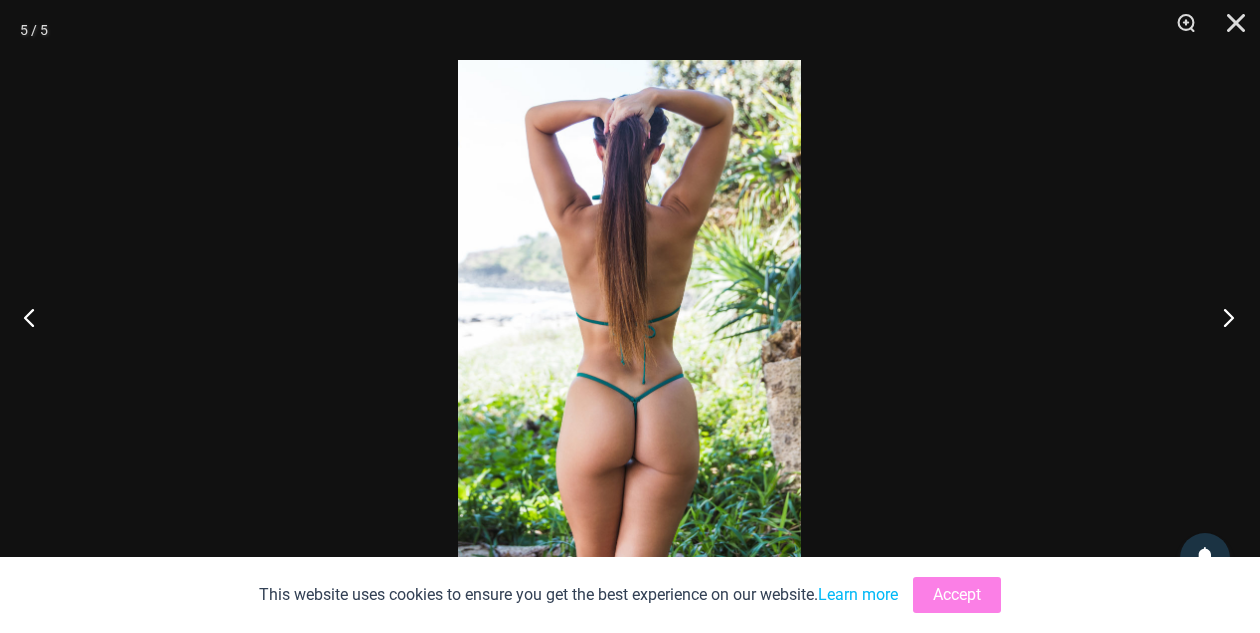 click at bounding box center (1222, 317) 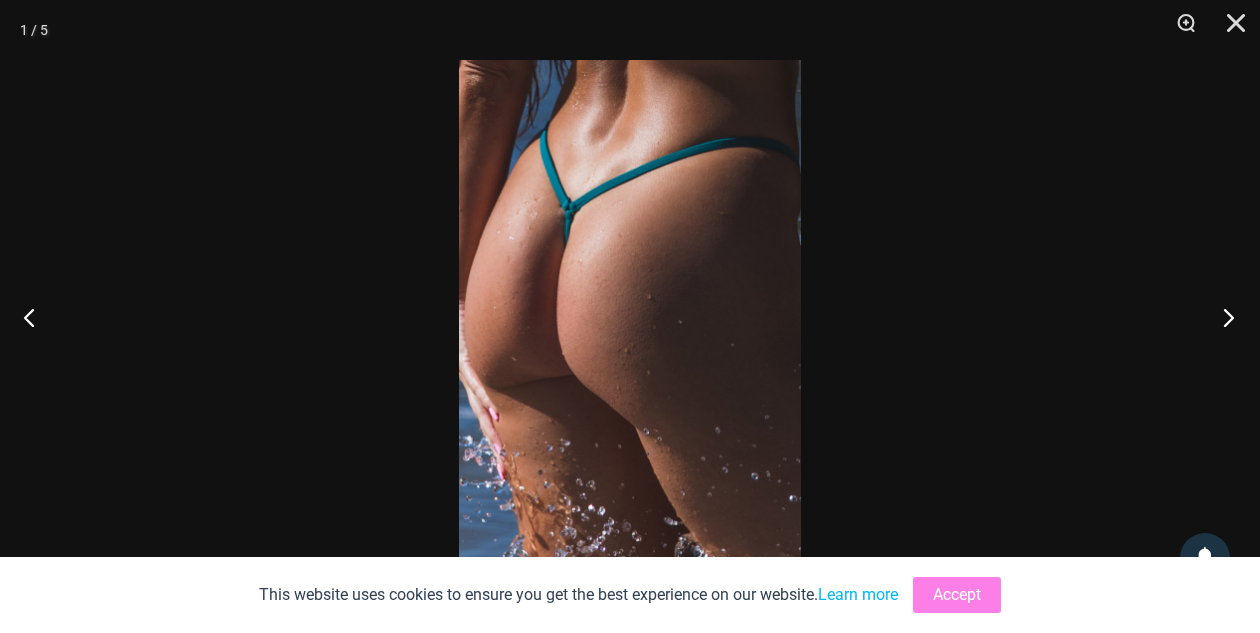 click at bounding box center [1222, 317] 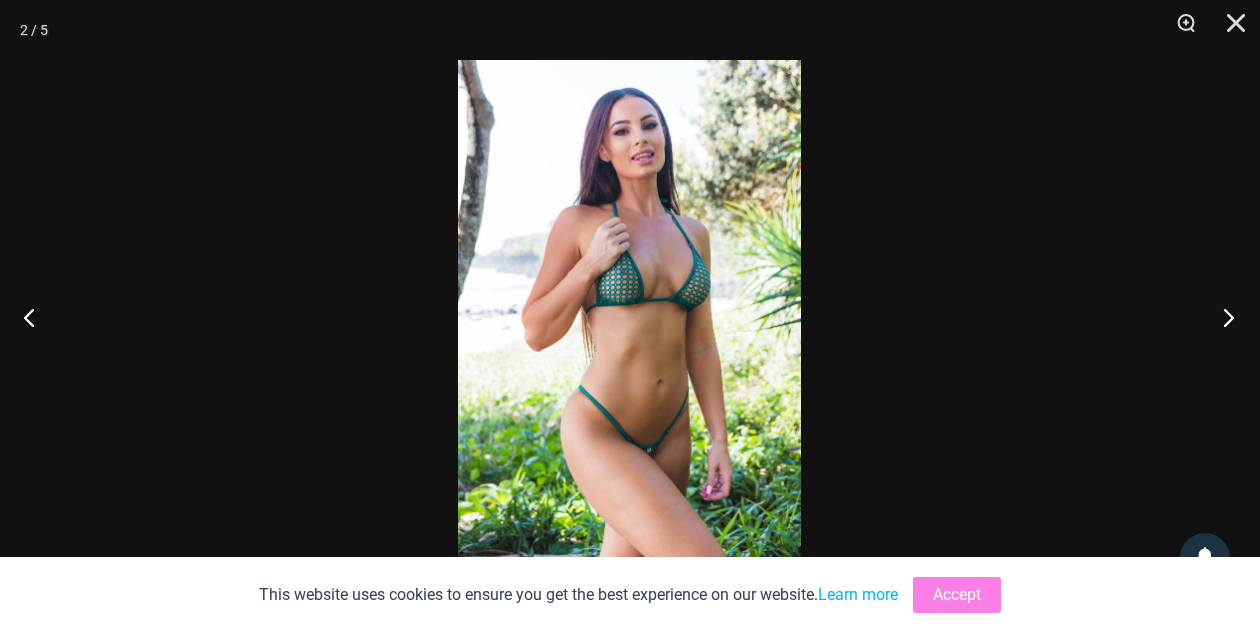 click at bounding box center (1222, 317) 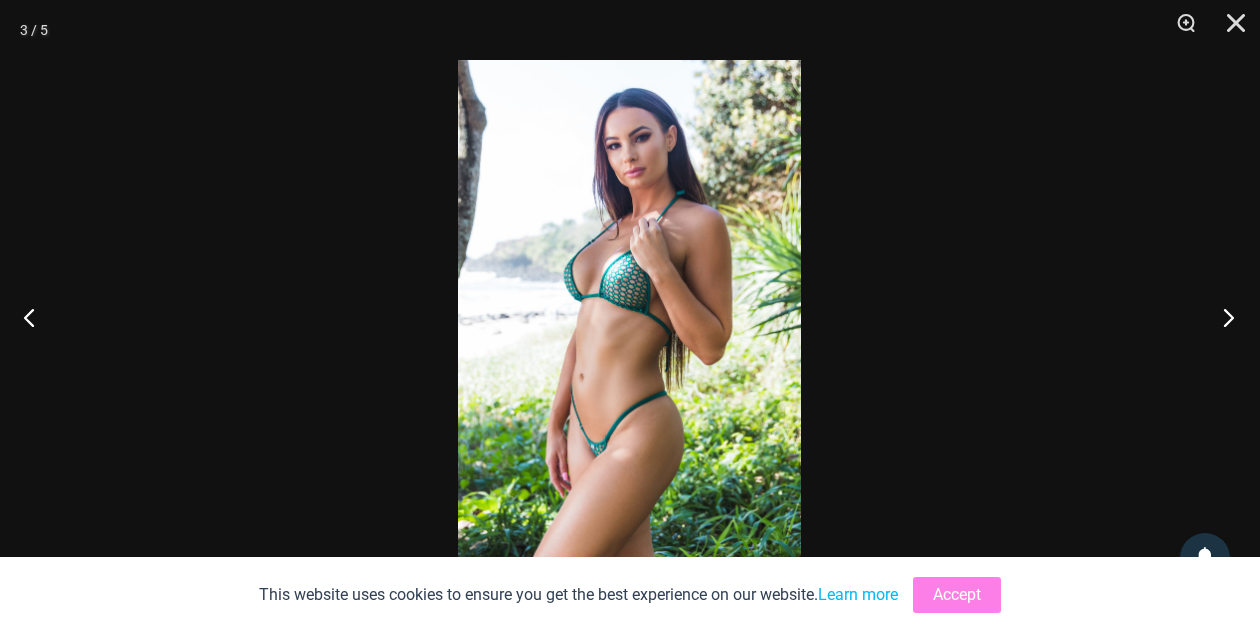 click at bounding box center (1222, 317) 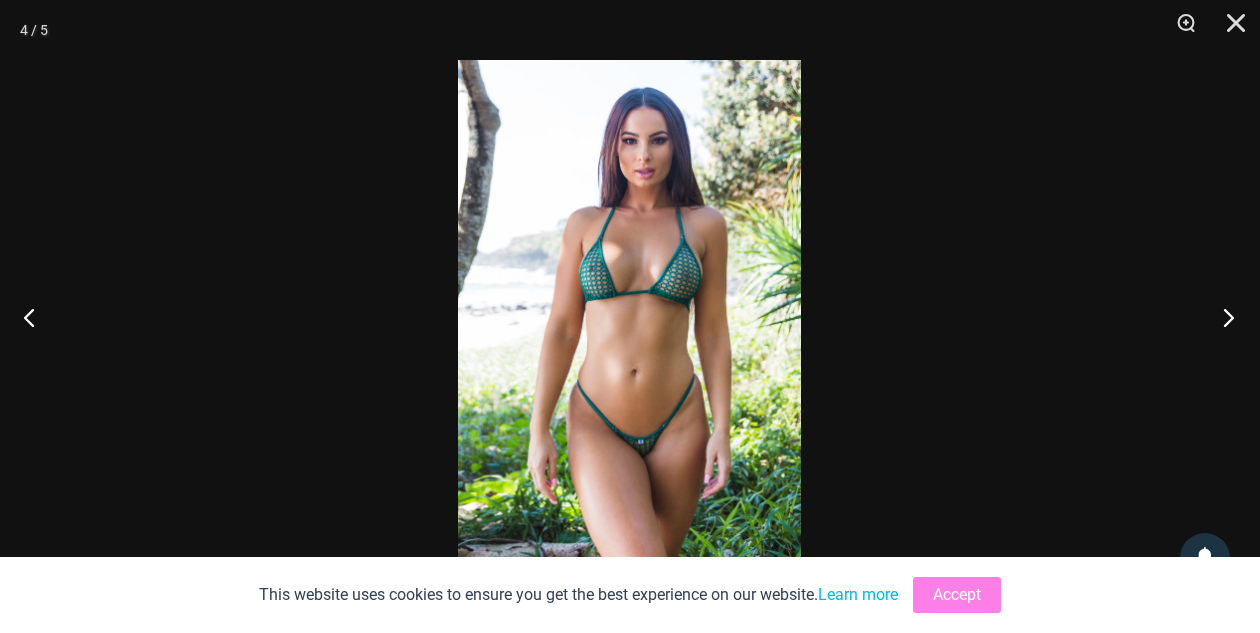 click at bounding box center (1222, 317) 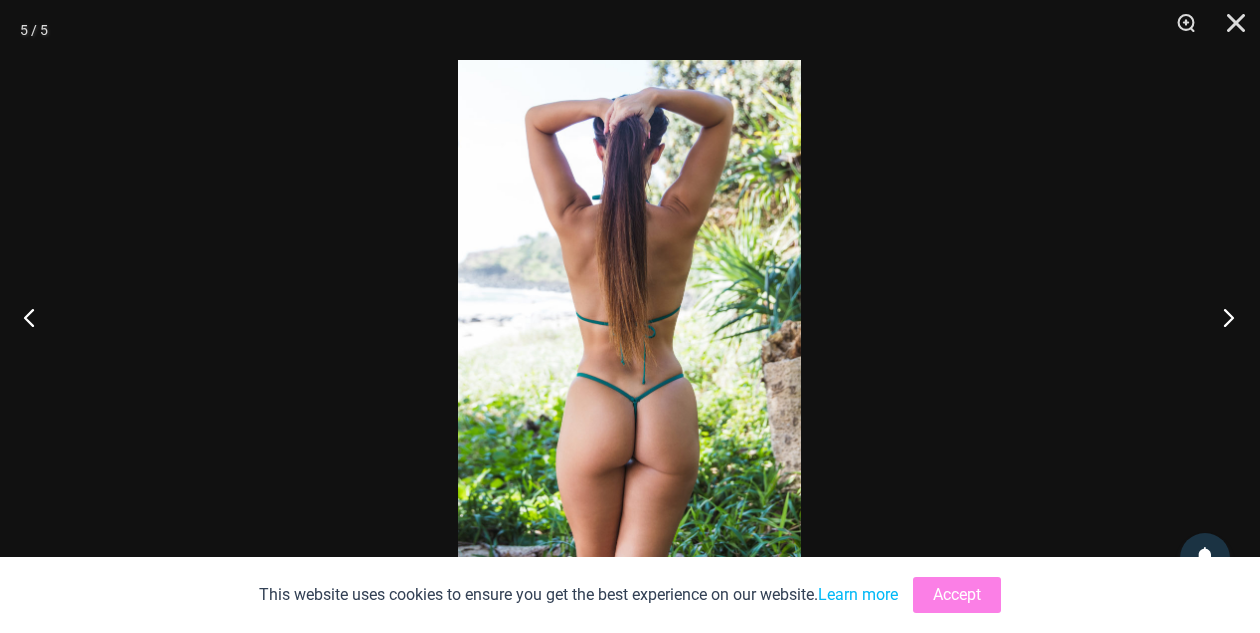 click at bounding box center [1222, 317] 